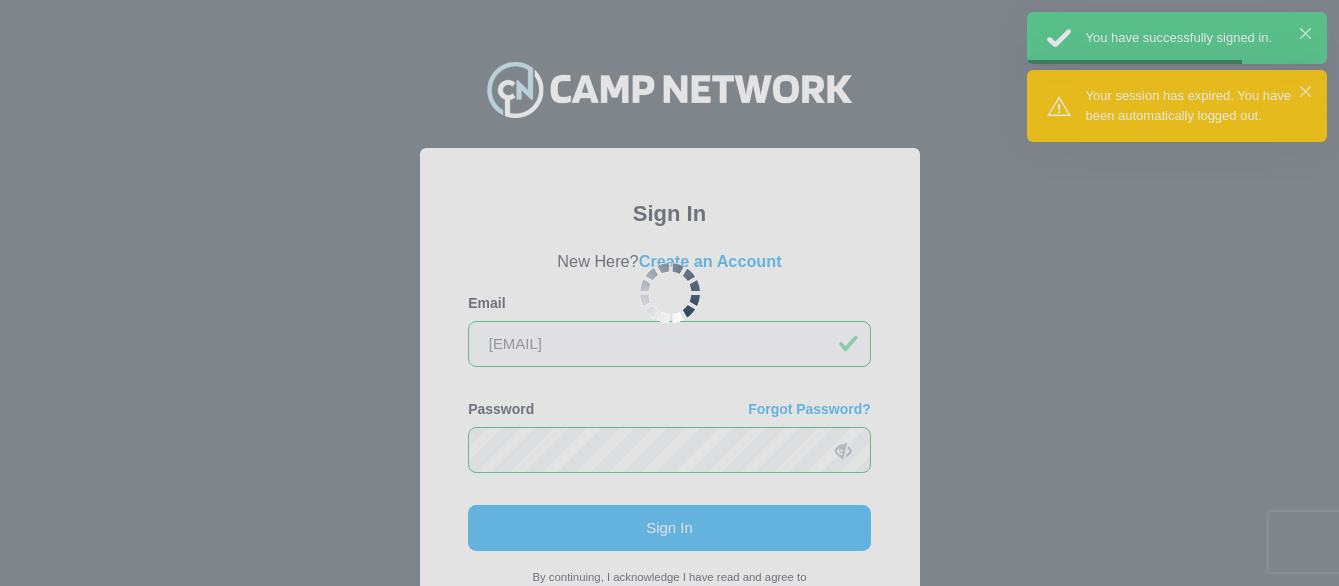 scroll, scrollTop: 0, scrollLeft: 0, axis: both 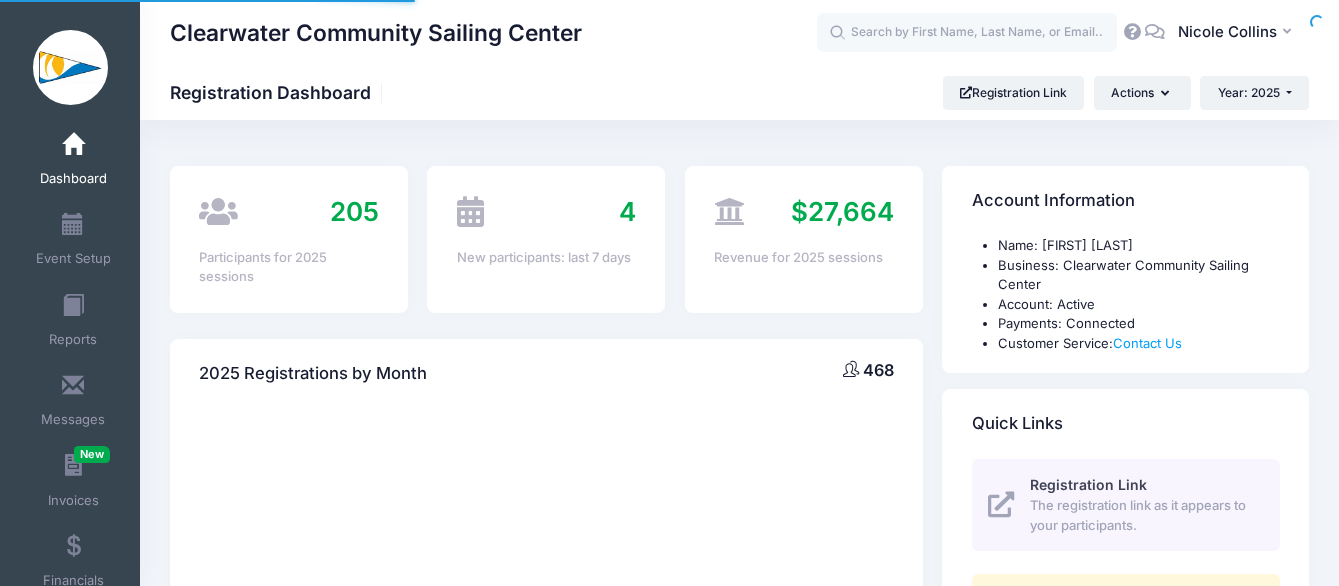 select 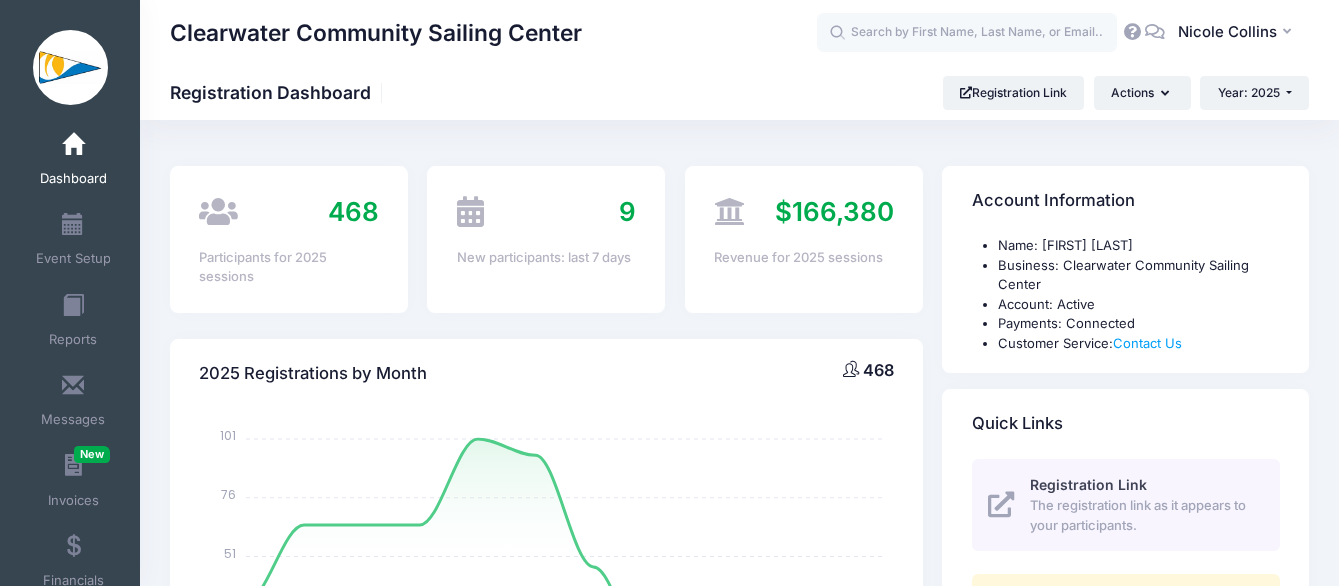 scroll, scrollTop: 0, scrollLeft: 0, axis: both 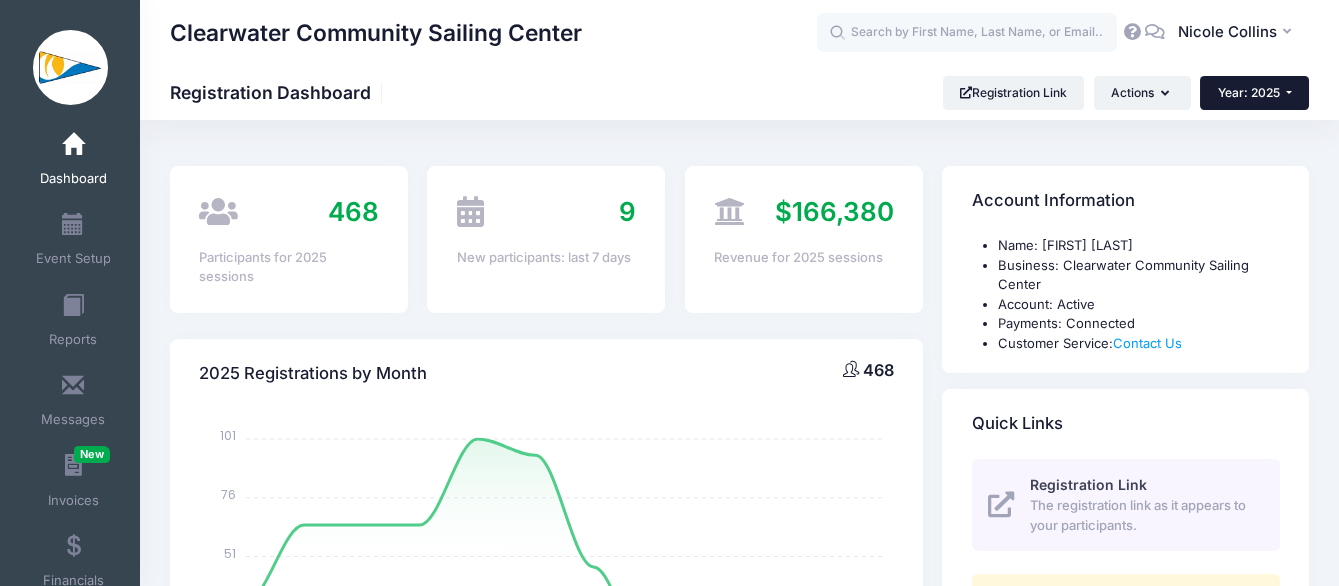 click on "Year: 2025" at bounding box center (1249, 92) 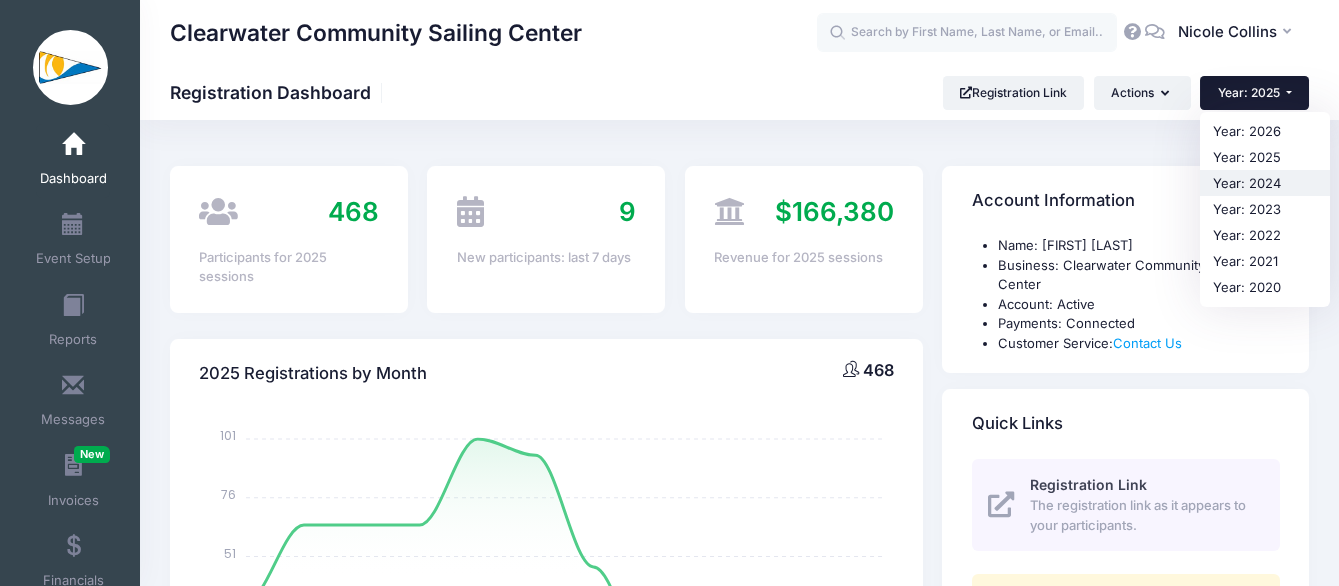 click on "Year: 2024" at bounding box center [1265, 183] 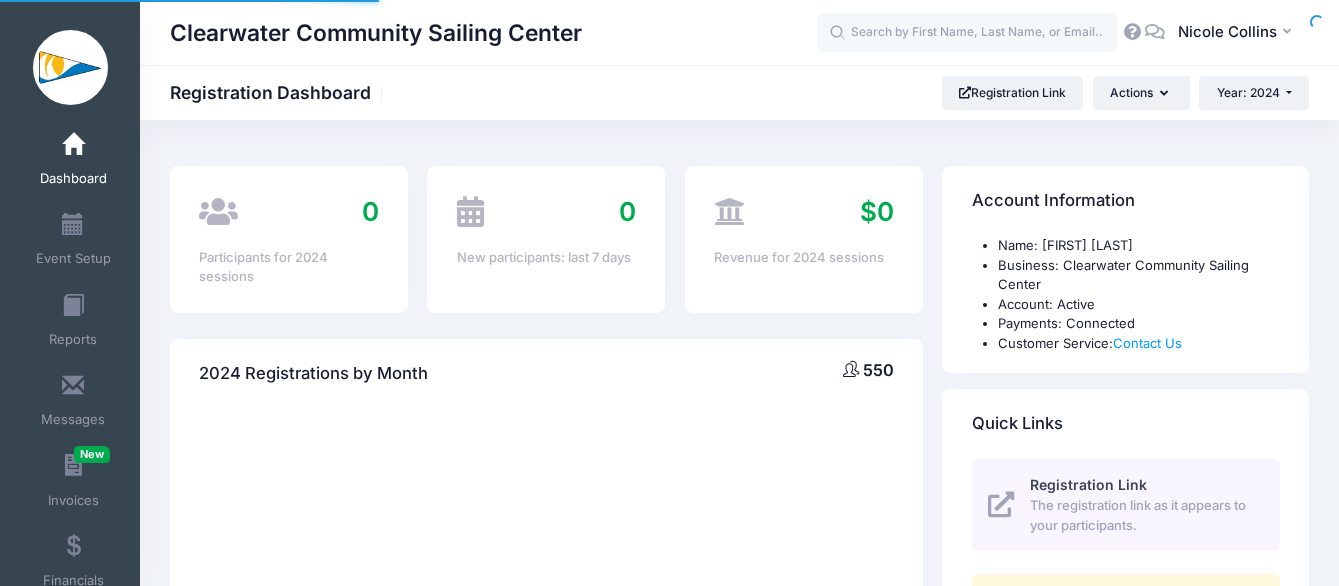 scroll, scrollTop: 0, scrollLeft: 0, axis: both 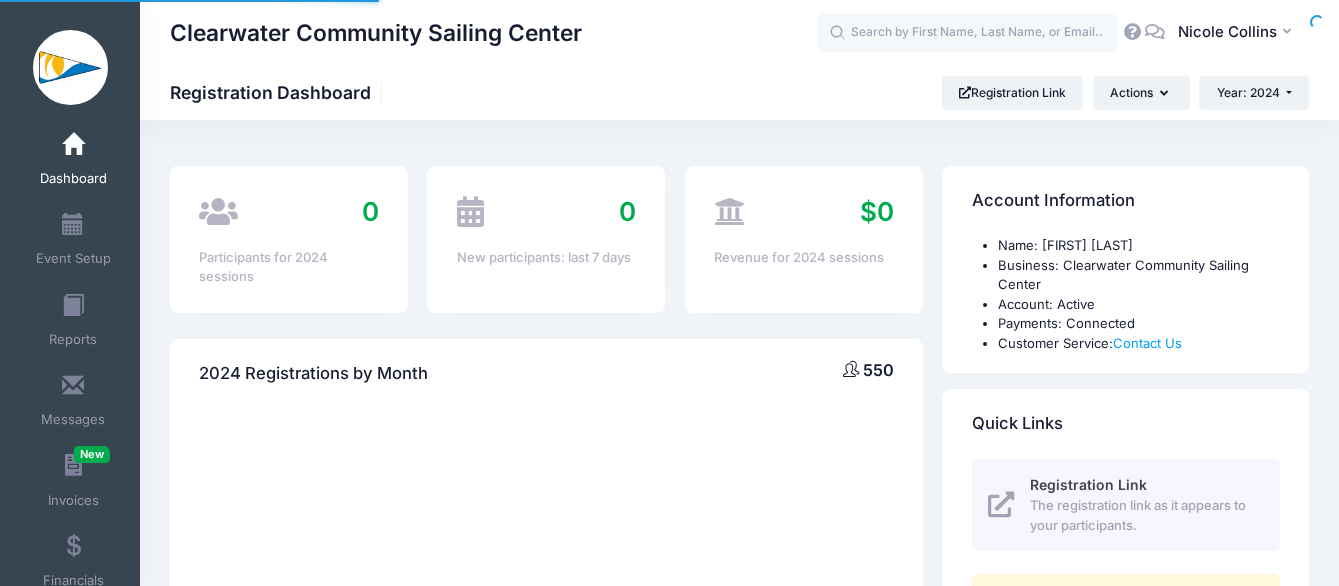 select 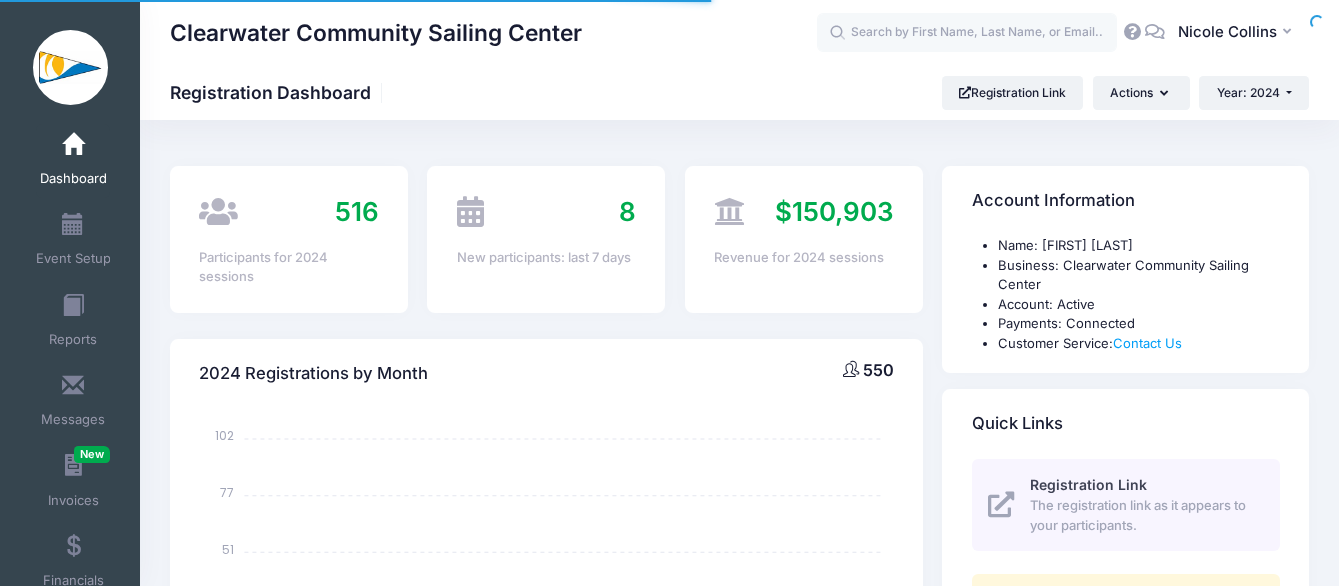 scroll, scrollTop: 0, scrollLeft: 0, axis: both 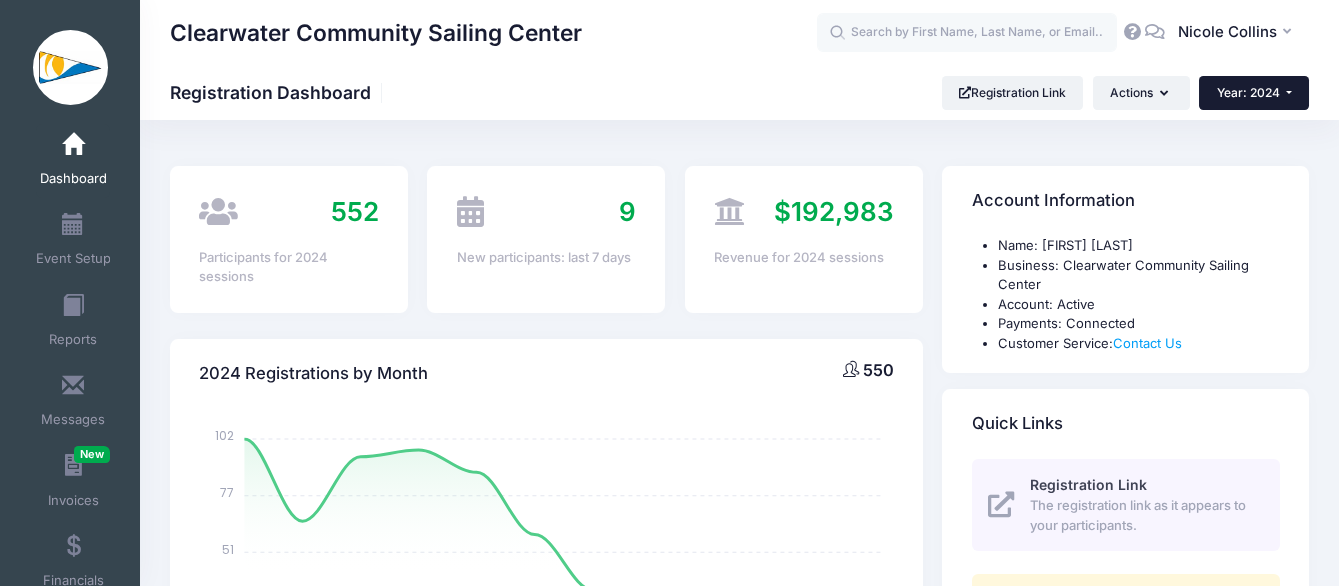click on "Year: 2024" at bounding box center [1254, 93] 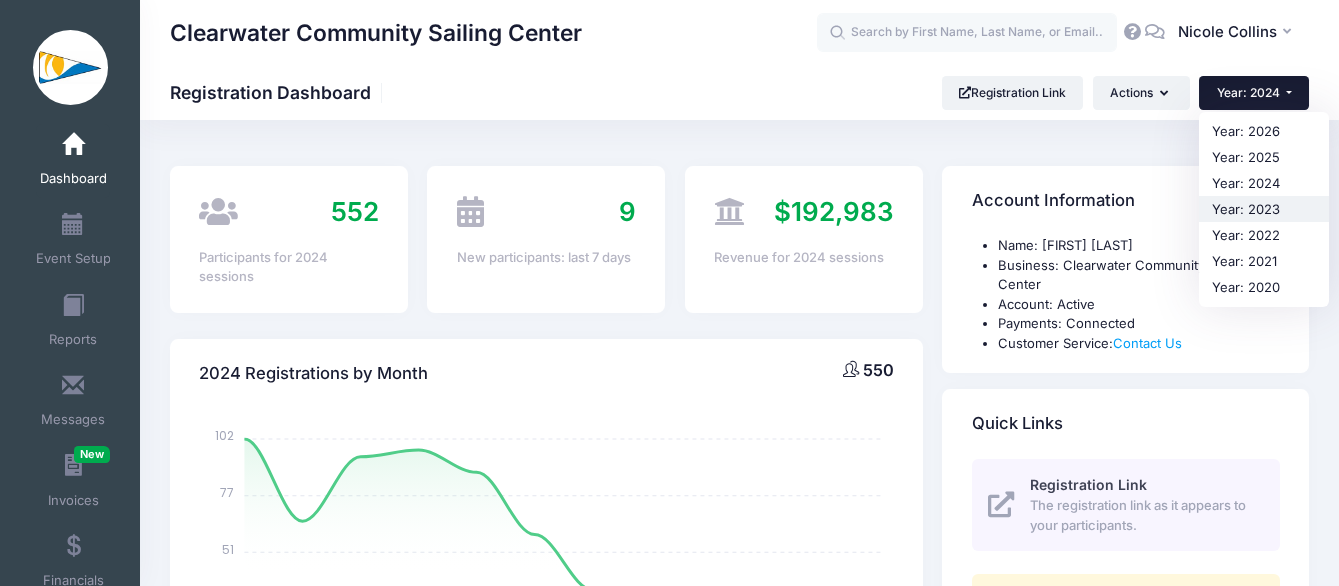 click on "Year: 2023" at bounding box center [1264, 209] 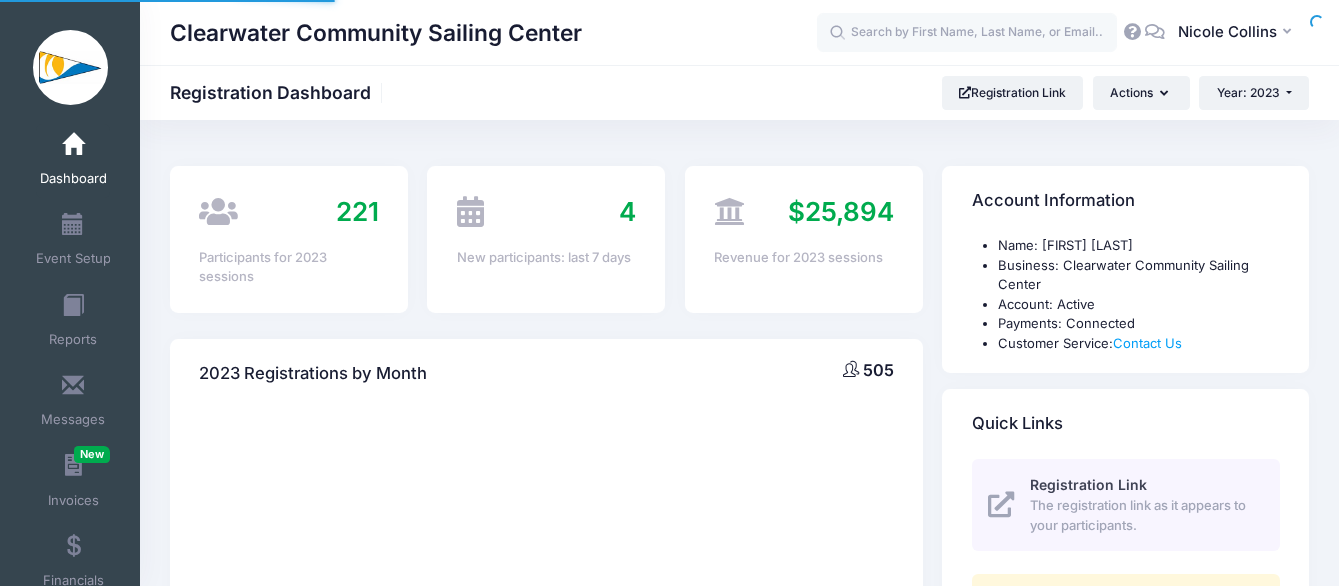 scroll, scrollTop: 0, scrollLeft: 0, axis: both 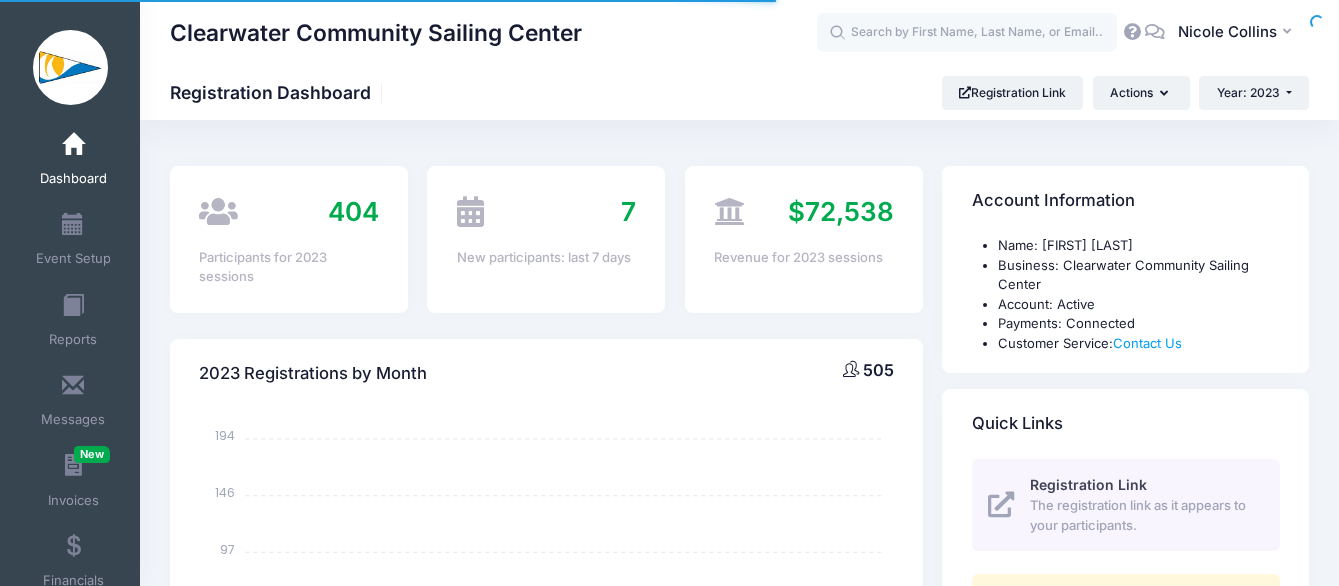 select 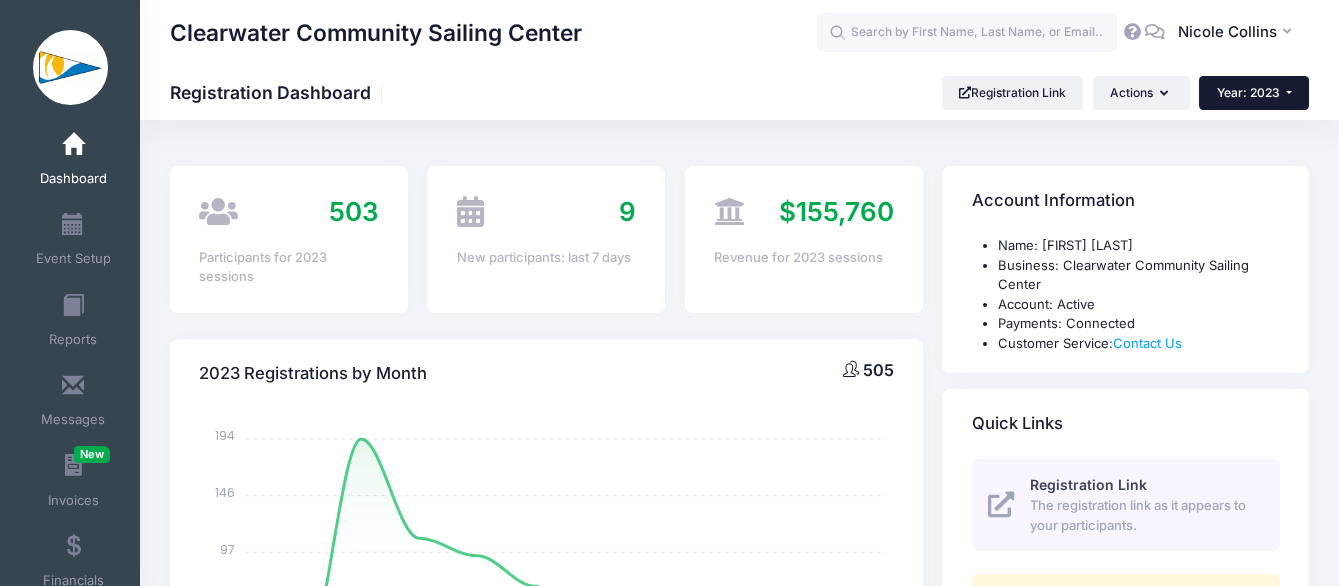 click on "Year: 2023" at bounding box center (1254, 93) 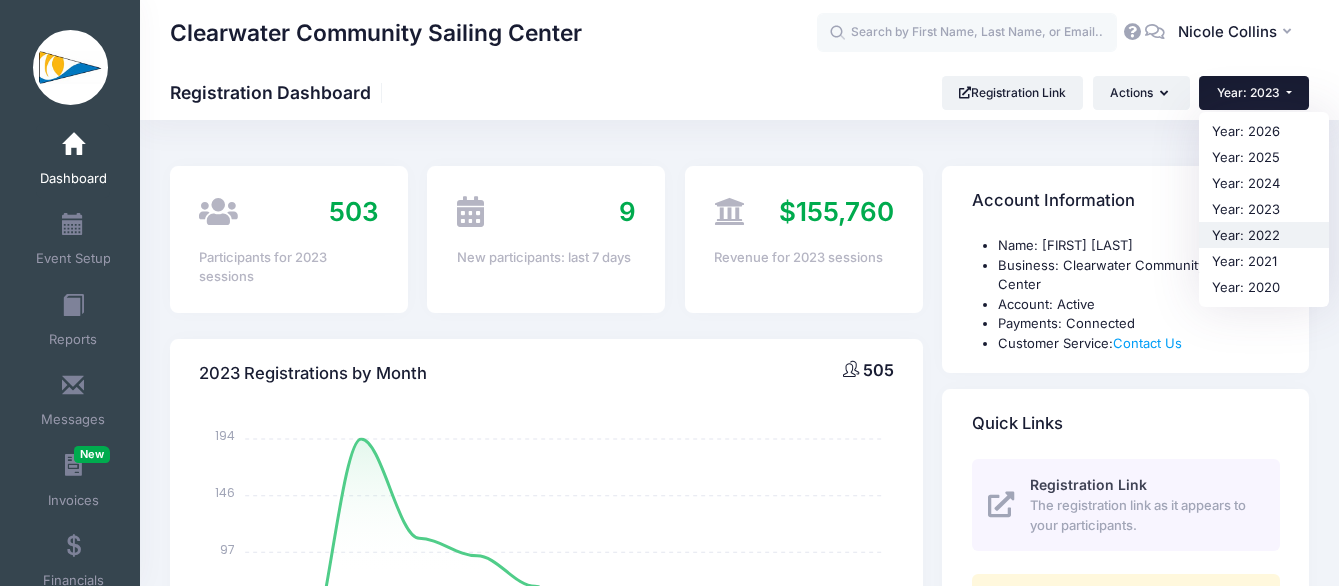 click on "Year: 2022" at bounding box center [1264, 235] 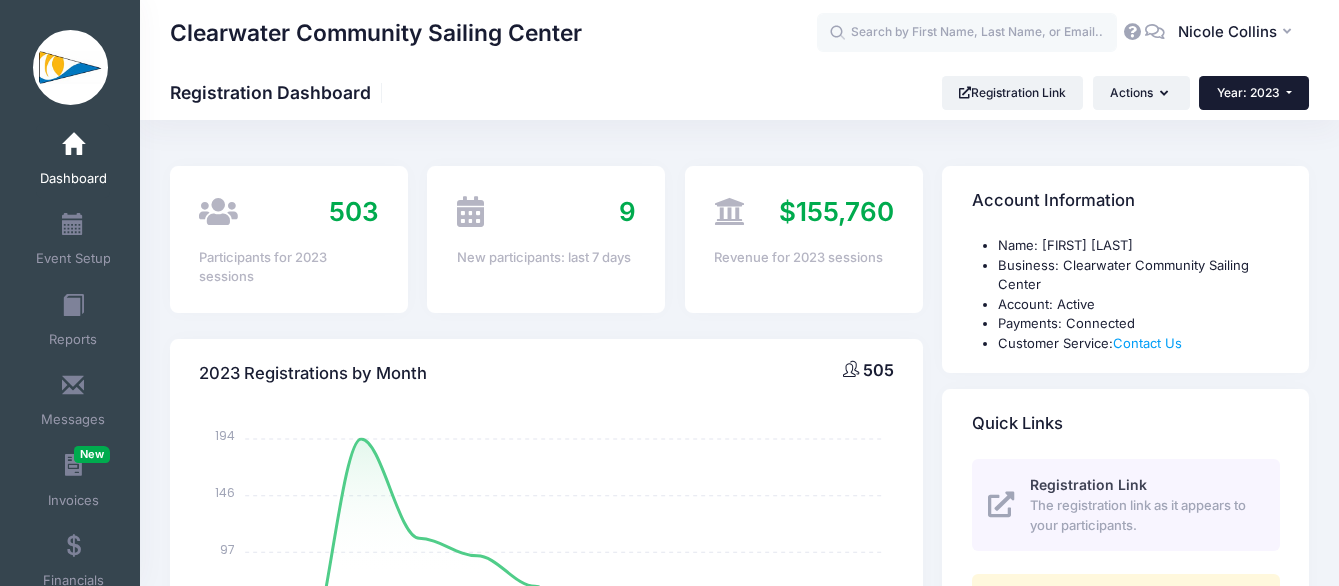 click on "Year: 2023" at bounding box center (1254, 93) 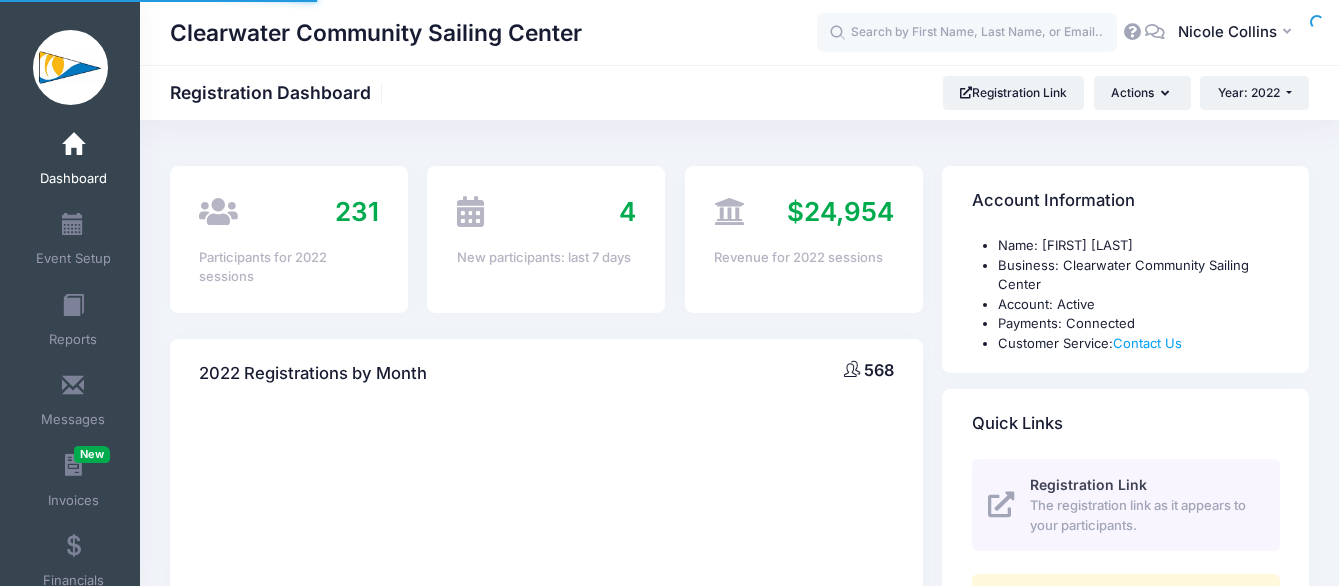 scroll, scrollTop: 0, scrollLeft: 0, axis: both 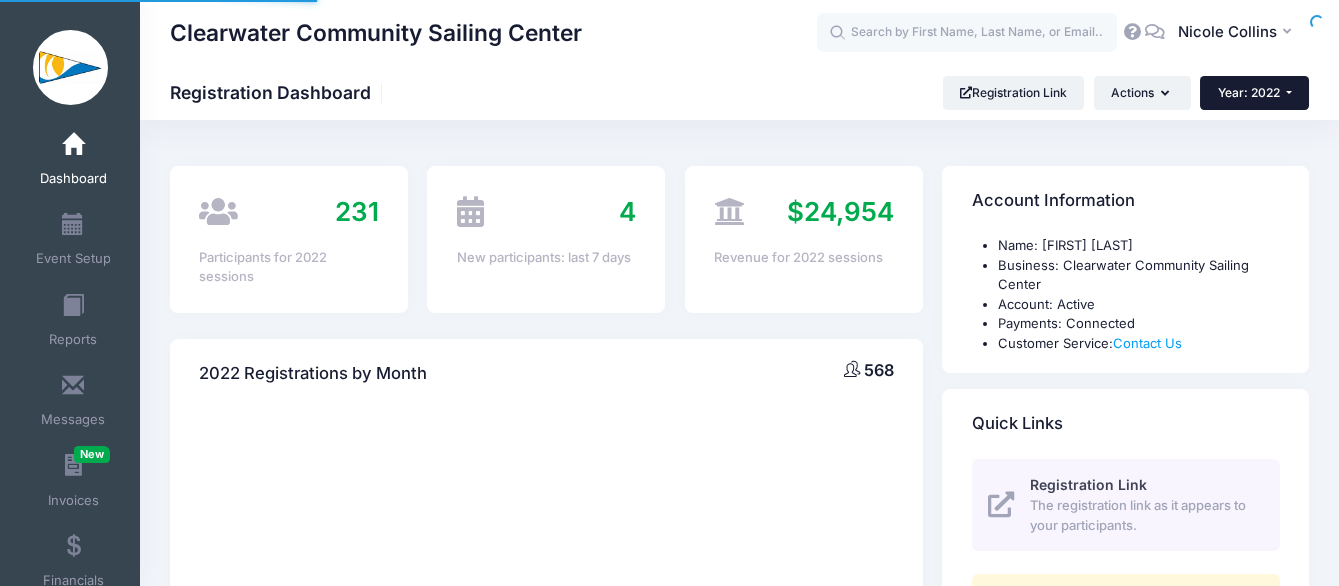 select 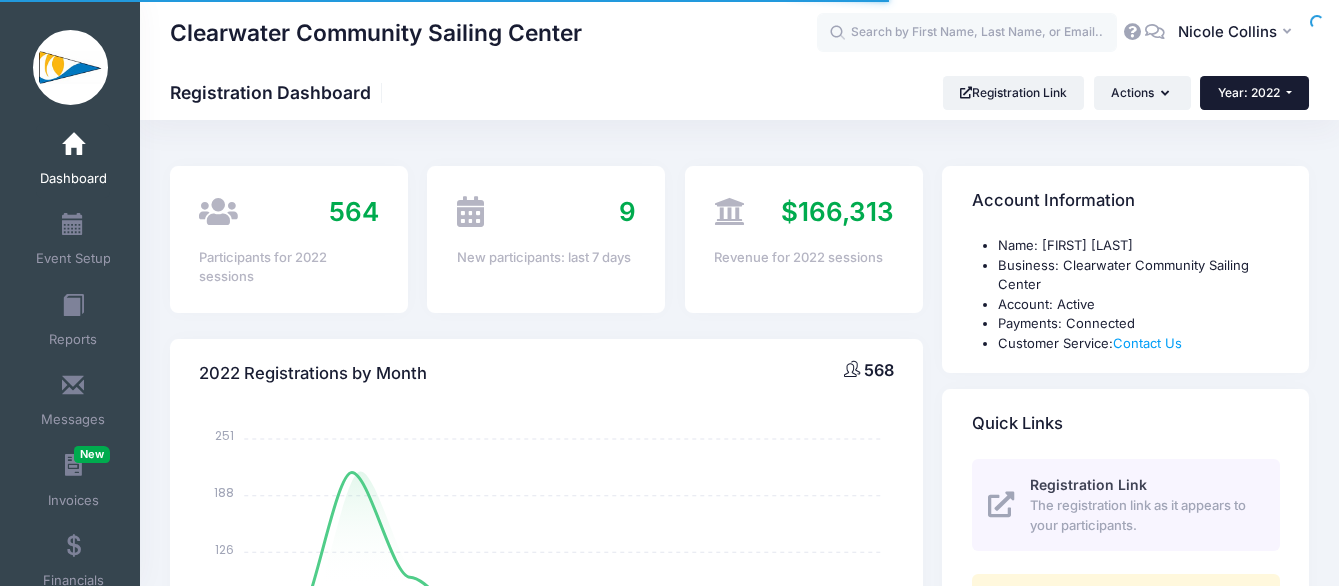 scroll, scrollTop: 0, scrollLeft: 0, axis: both 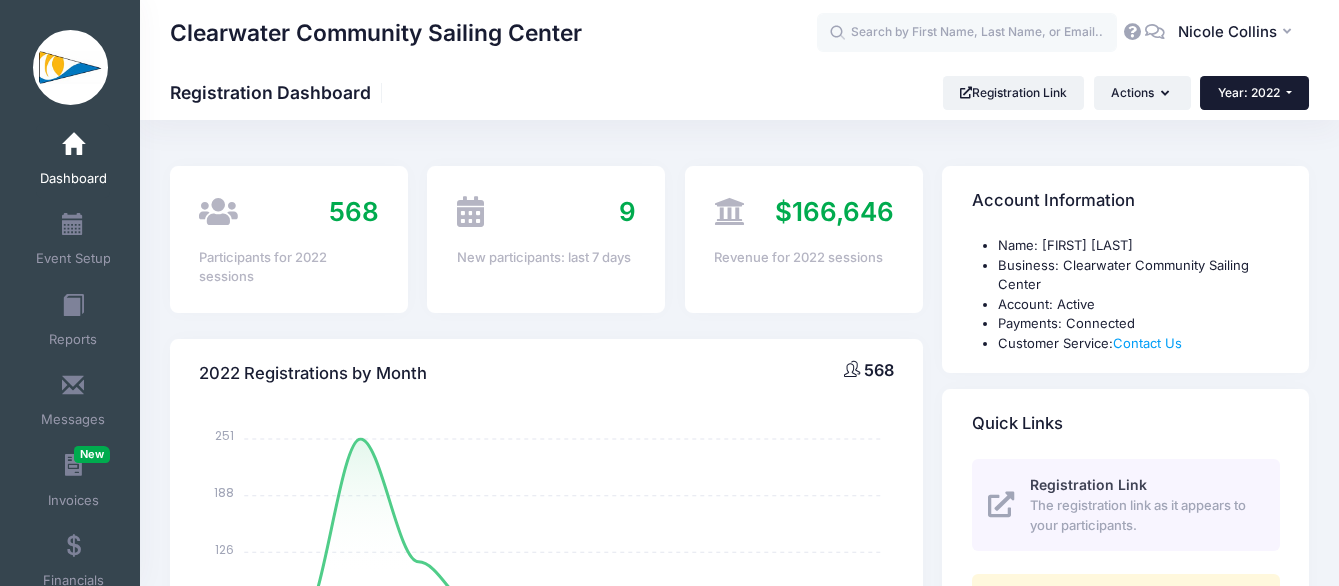 click on "Year: 2022" at bounding box center (1254, 93) 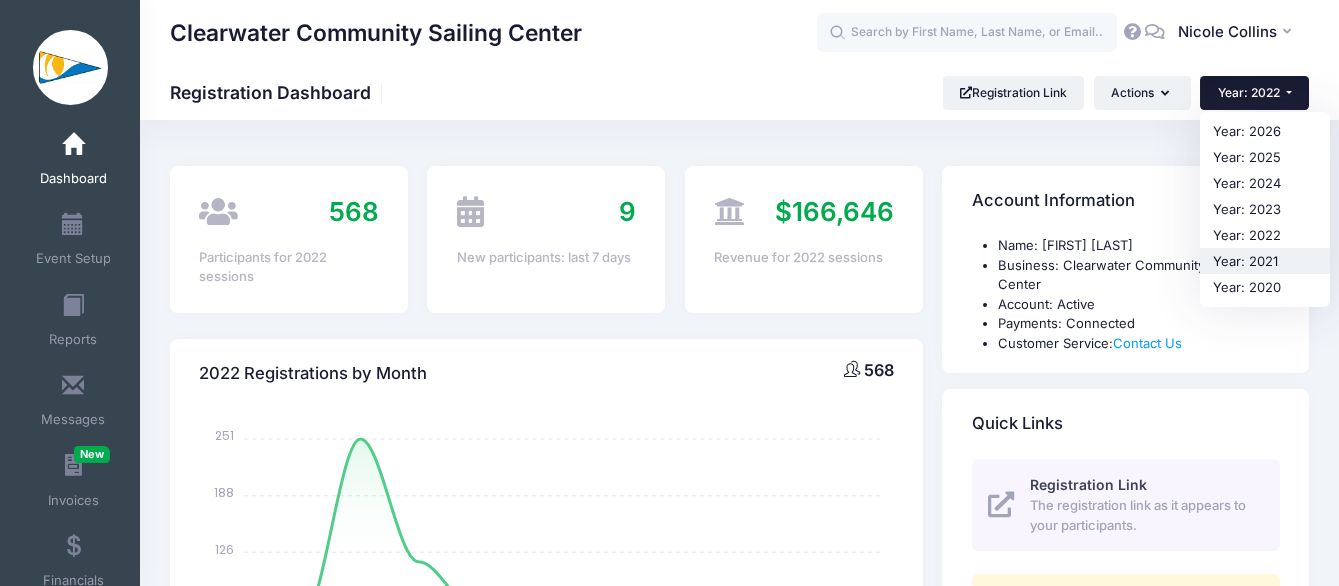 click on "Year: 2021" at bounding box center (1265, 261) 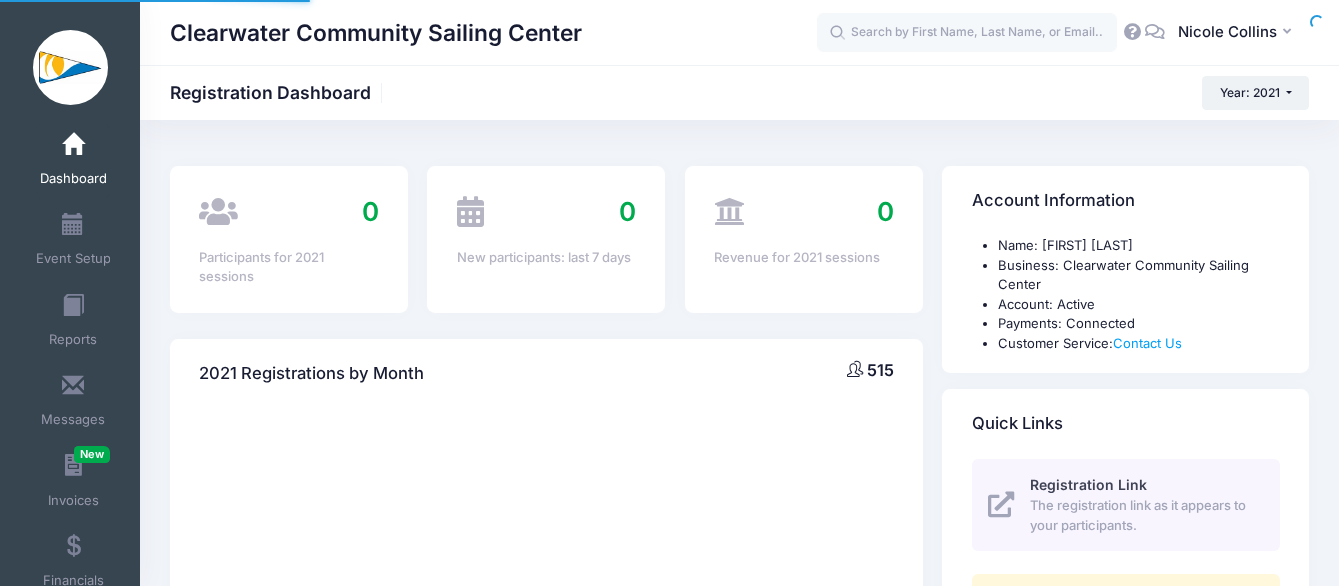 scroll, scrollTop: 0, scrollLeft: 0, axis: both 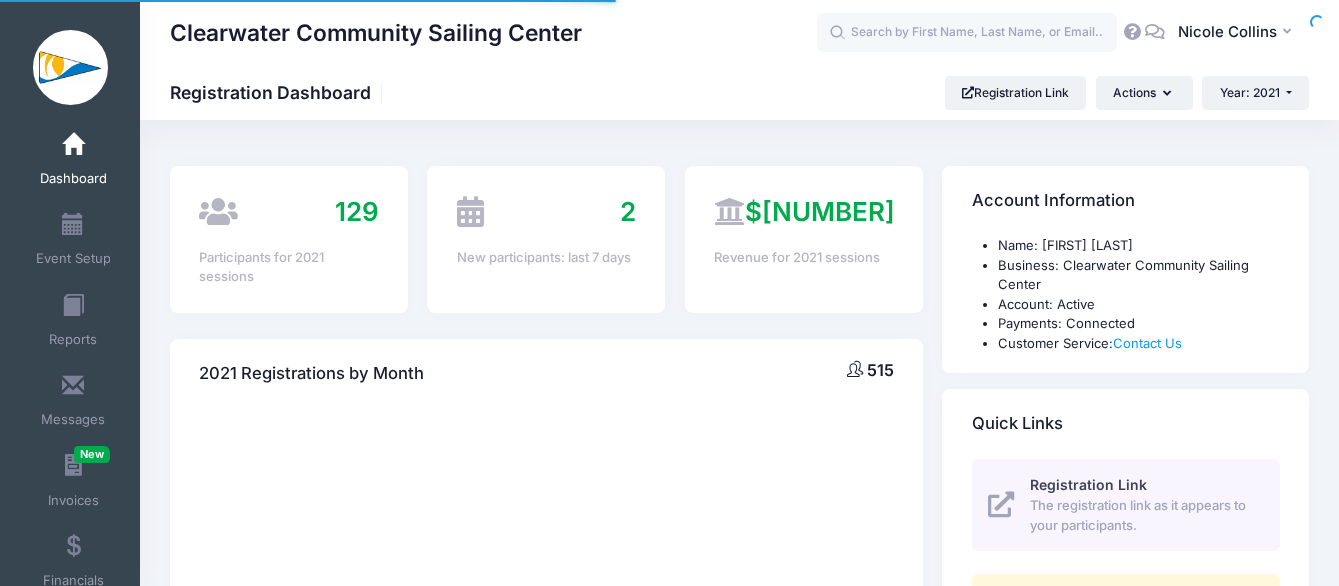 select 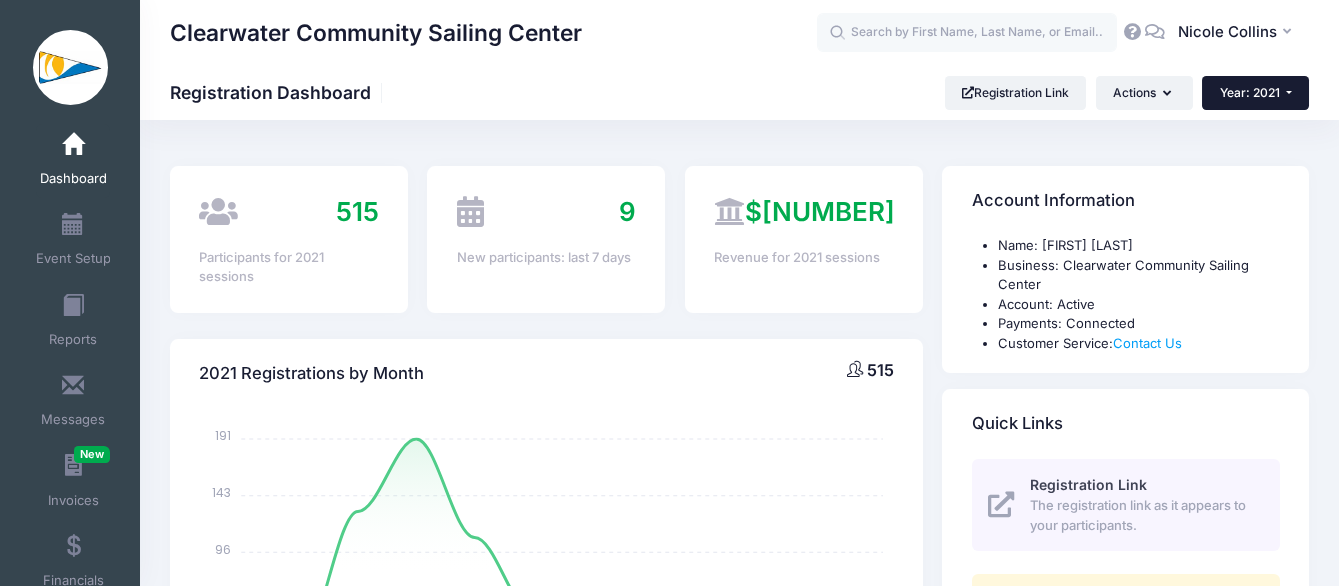 click on "Year: 2021" at bounding box center (1250, 92) 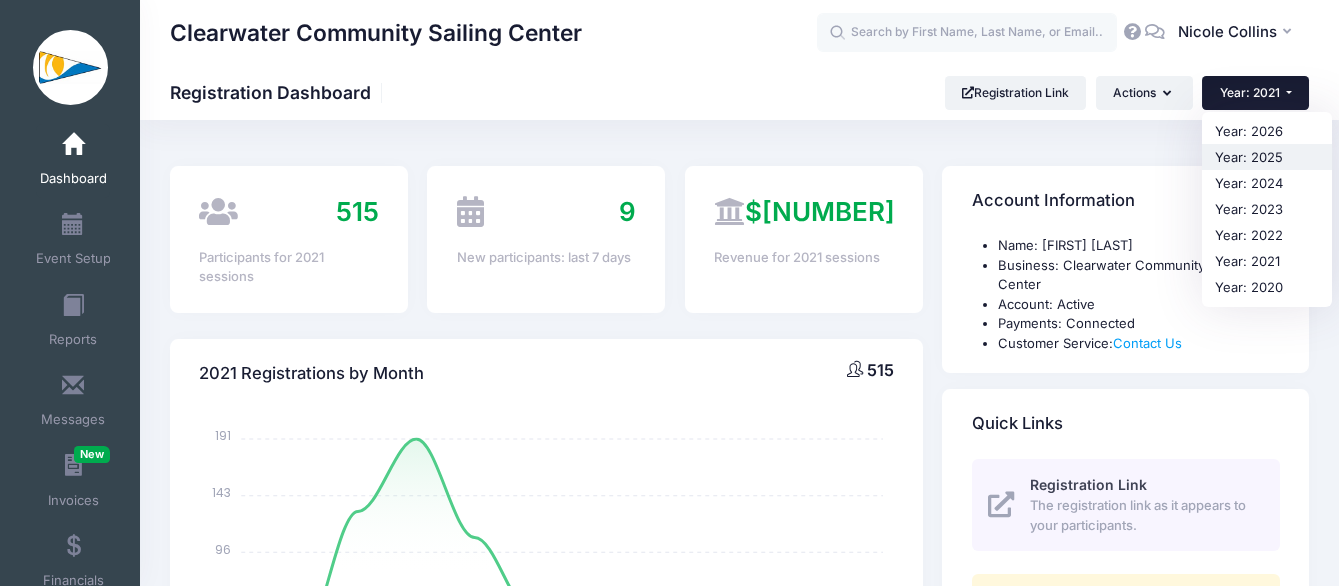 click on "Year: 2025" at bounding box center [1267, 157] 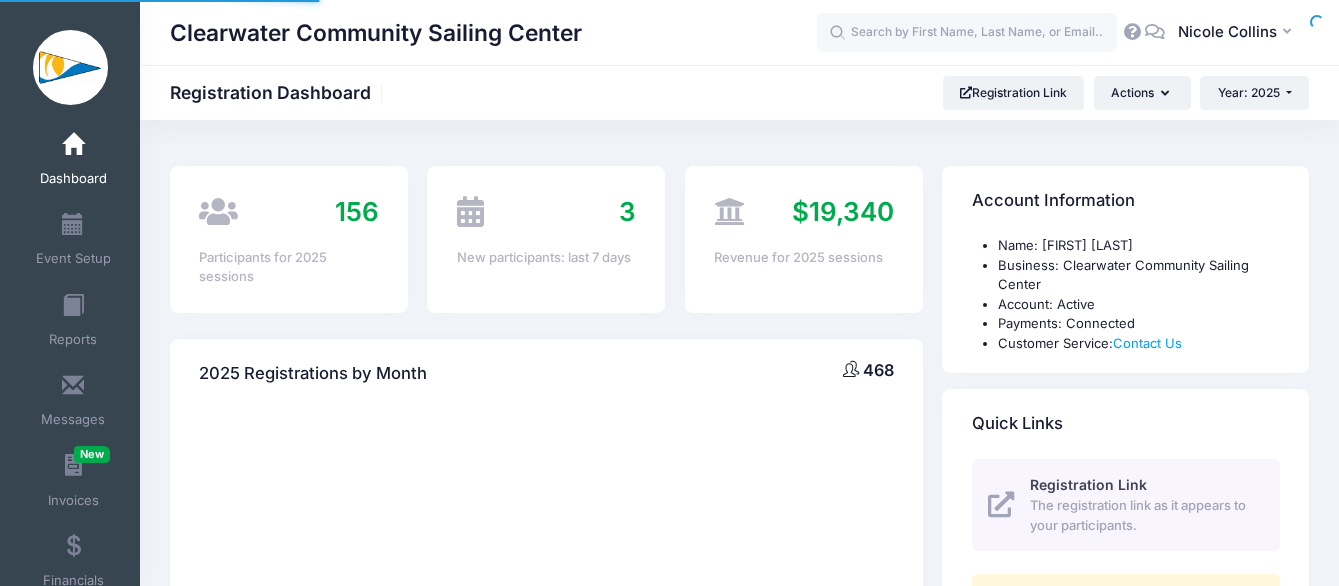 scroll, scrollTop: 0, scrollLeft: 0, axis: both 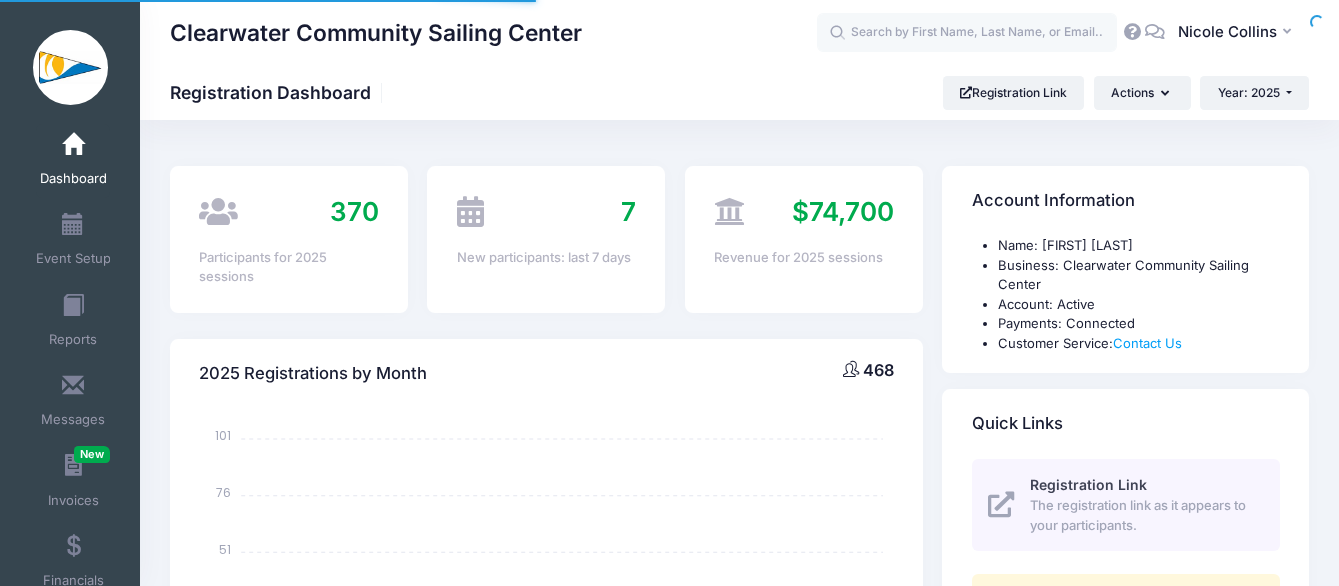 select 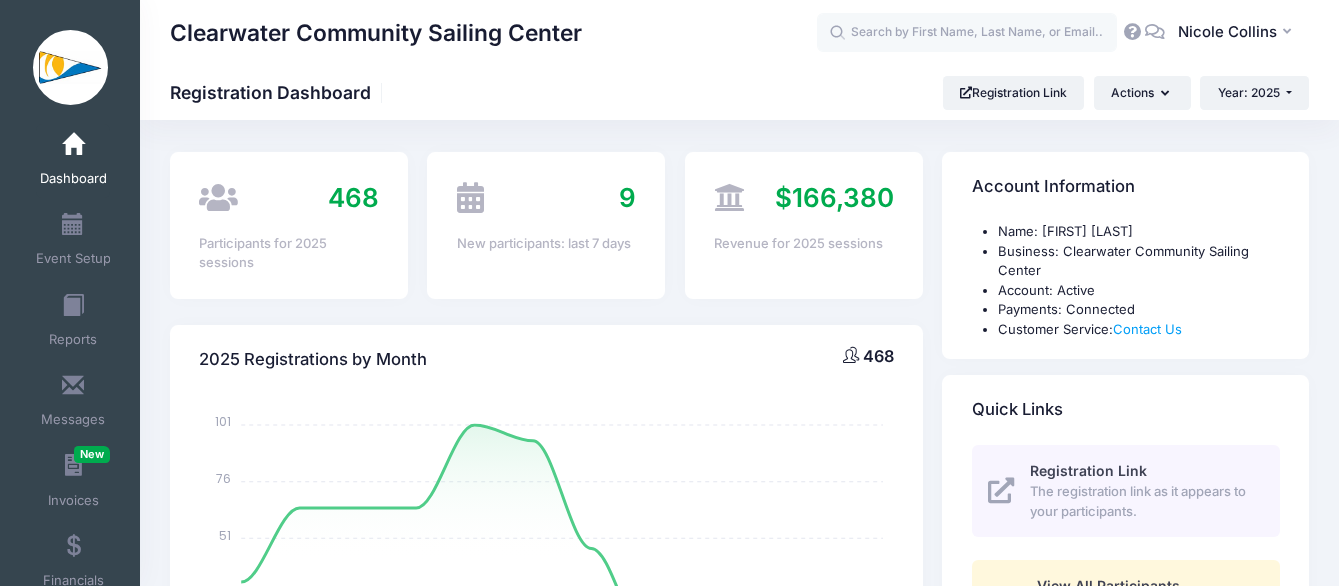 scroll, scrollTop: 0, scrollLeft: 0, axis: both 